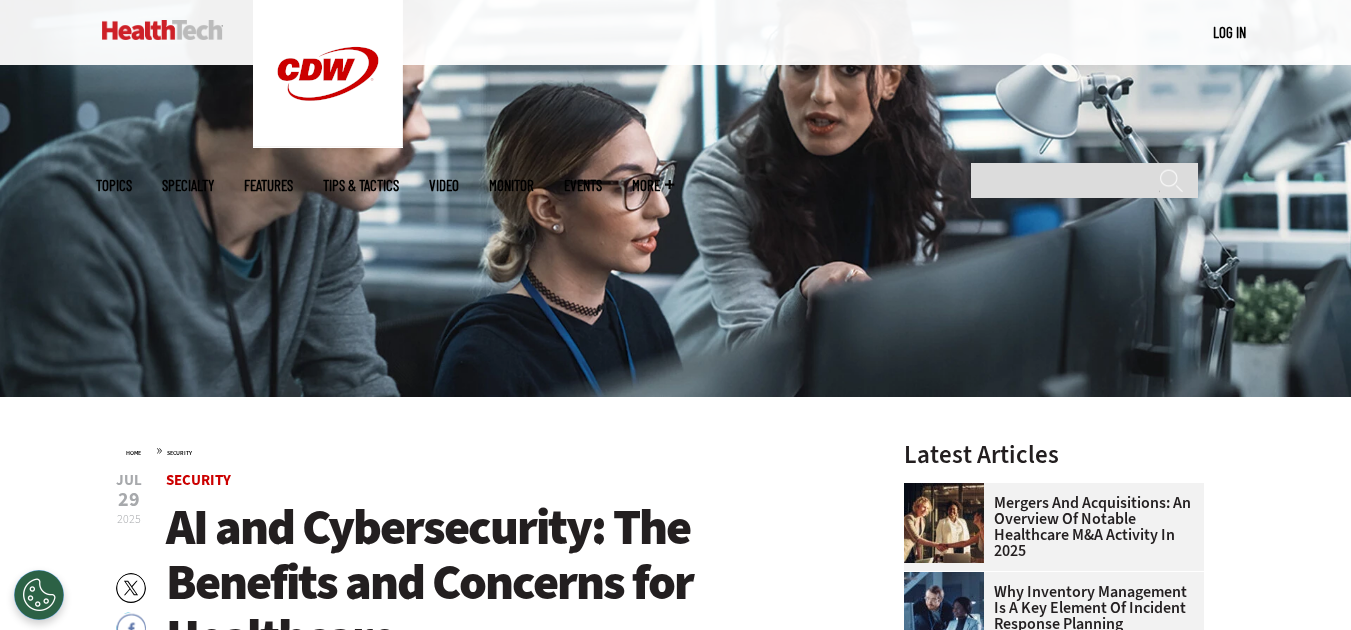 scroll, scrollTop: 0, scrollLeft: 0, axis: both 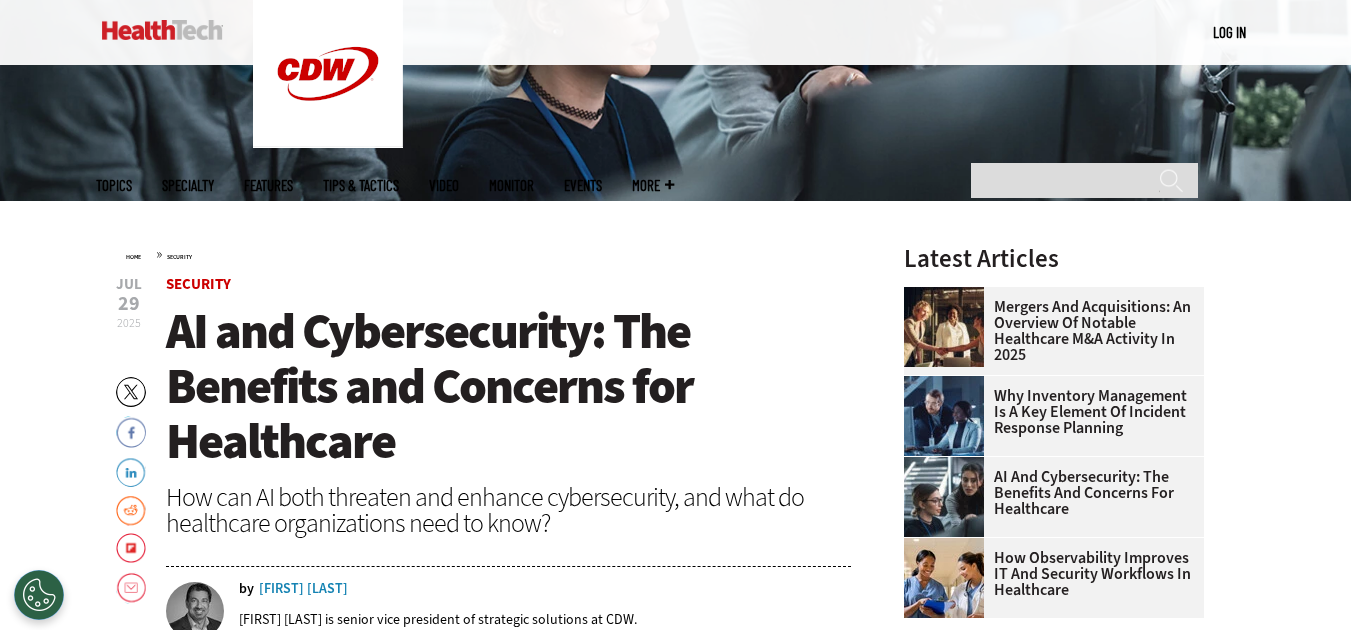 click on "Security" at bounding box center (179, 257) 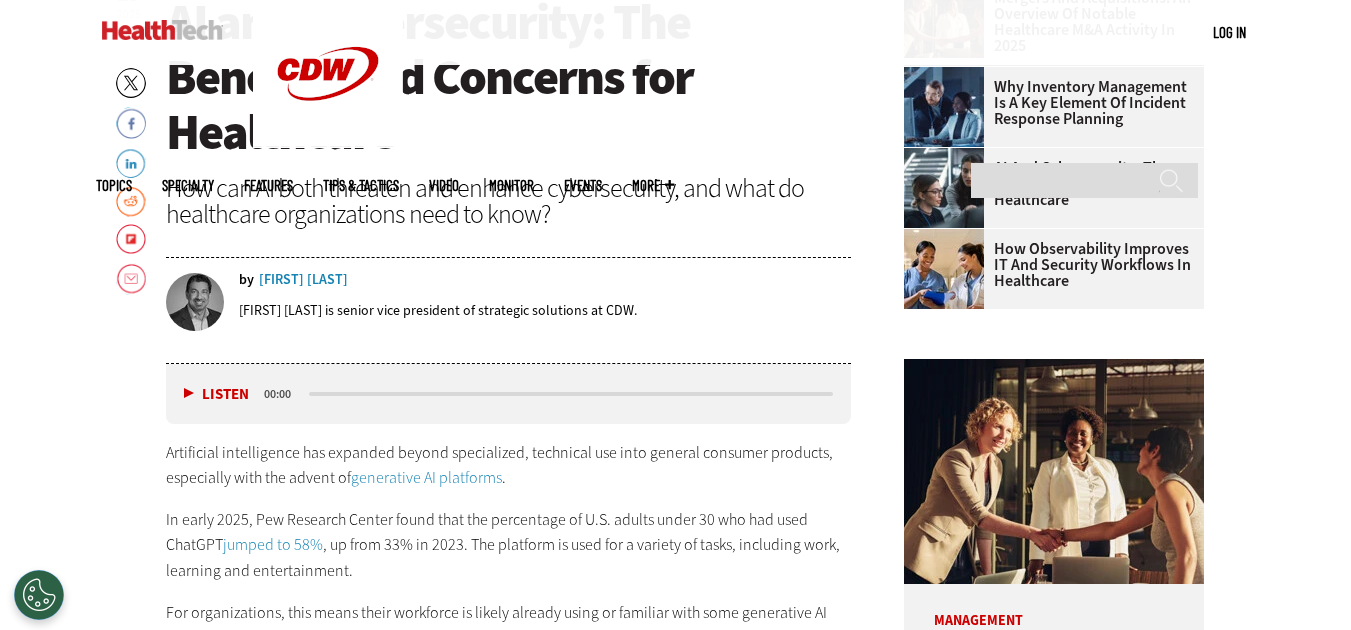 scroll, scrollTop: 758, scrollLeft: 0, axis: vertical 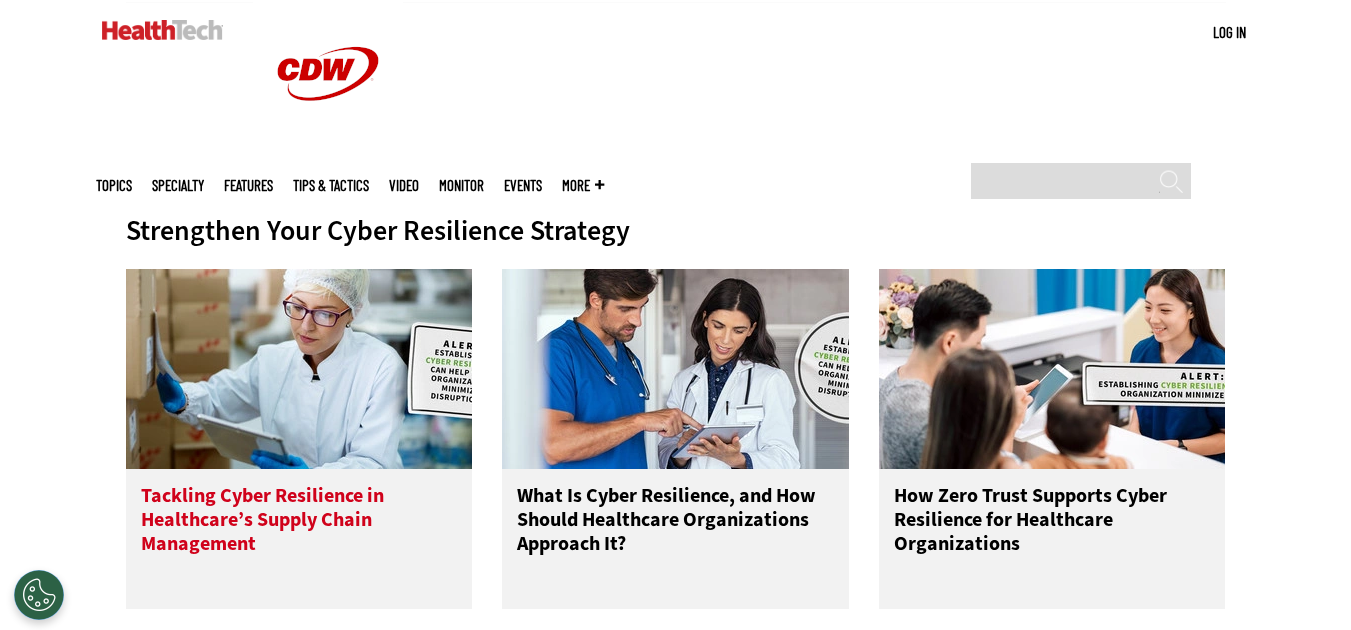 click on "Tackling Cyber Resilience in Healthcare’s Supply Chain Management" at bounding box center (299, 524) 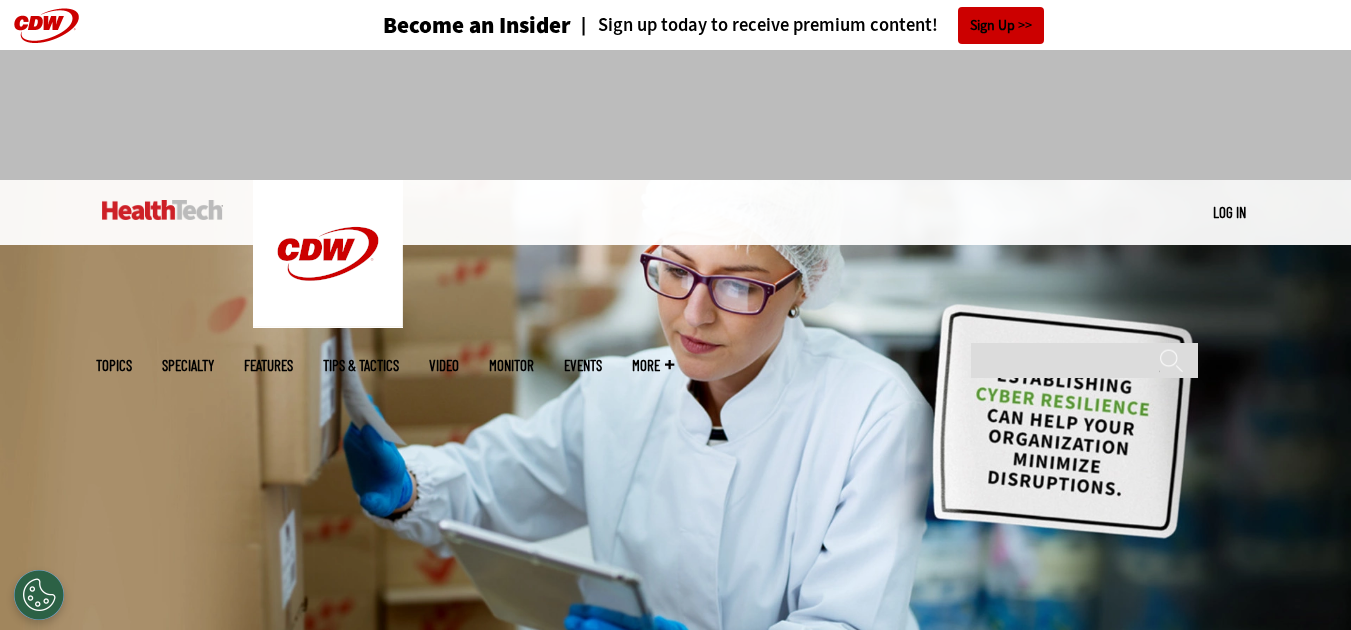 scroll, scrollTop: 0, scrollLeft: 0, axis: both 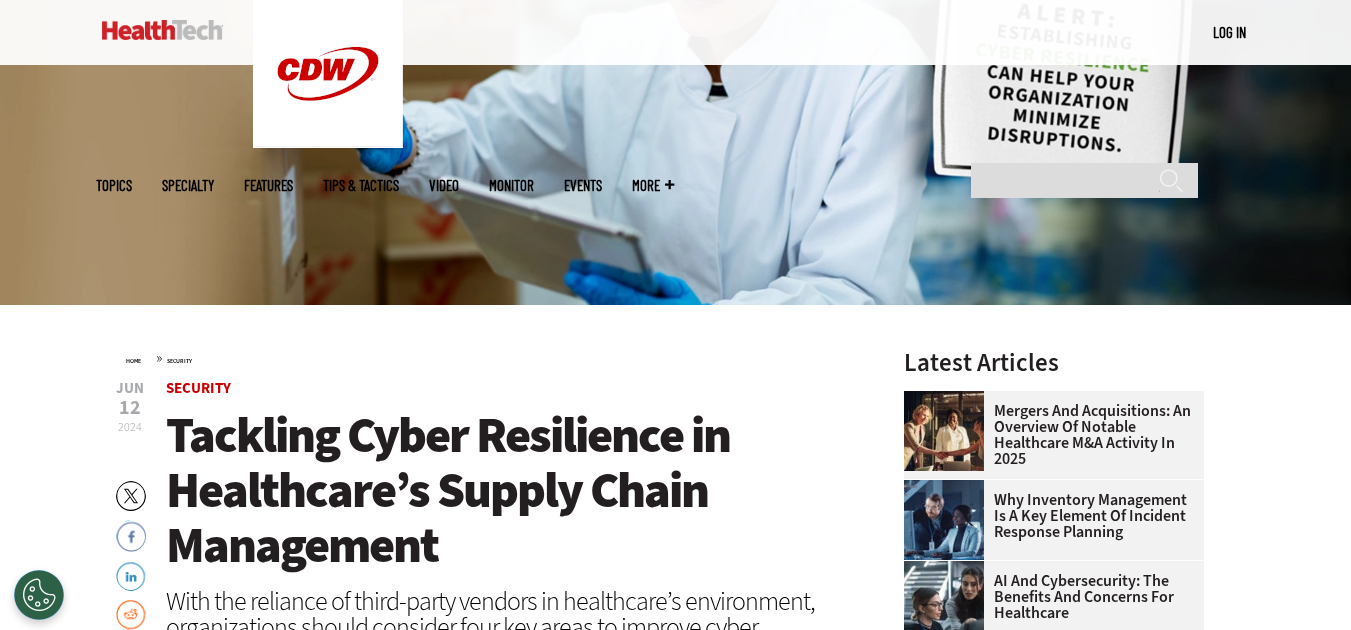 click on "Mergers and Acquisitions: An Overview of Notable Healthcare M&A Activity in 2025" at bounding box center [1048, 435] 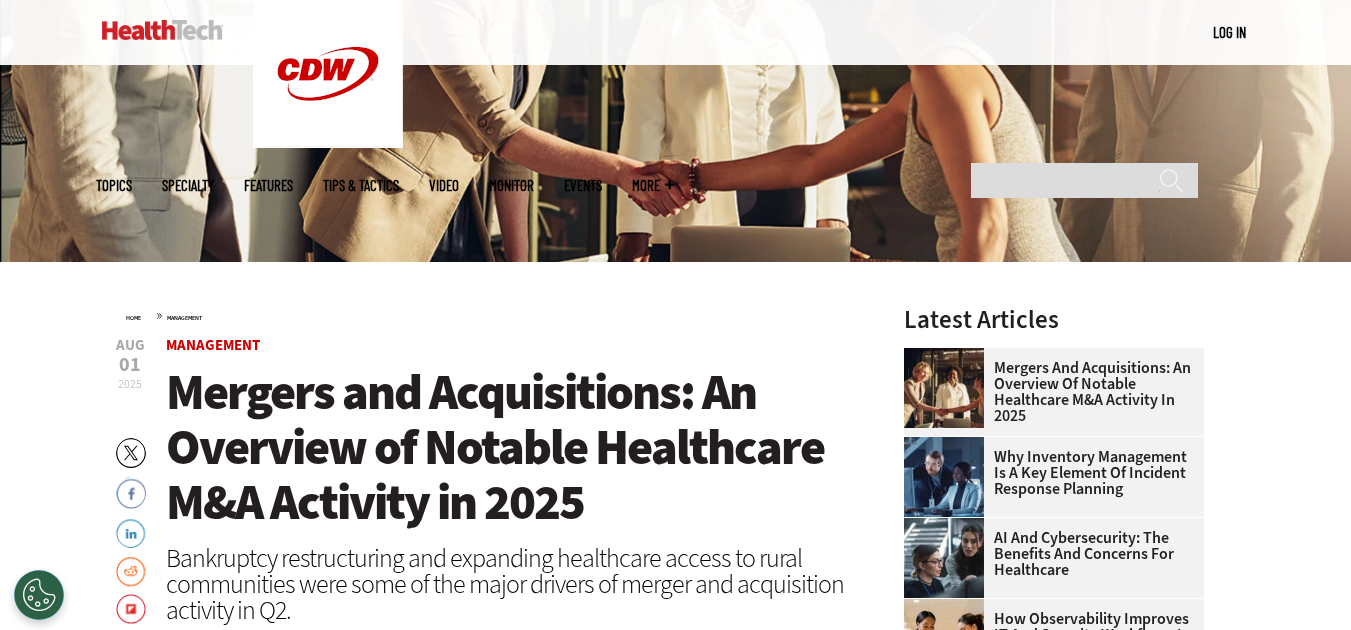 scroll, scrollTop: 0, scrollLeft: 0, axis: both 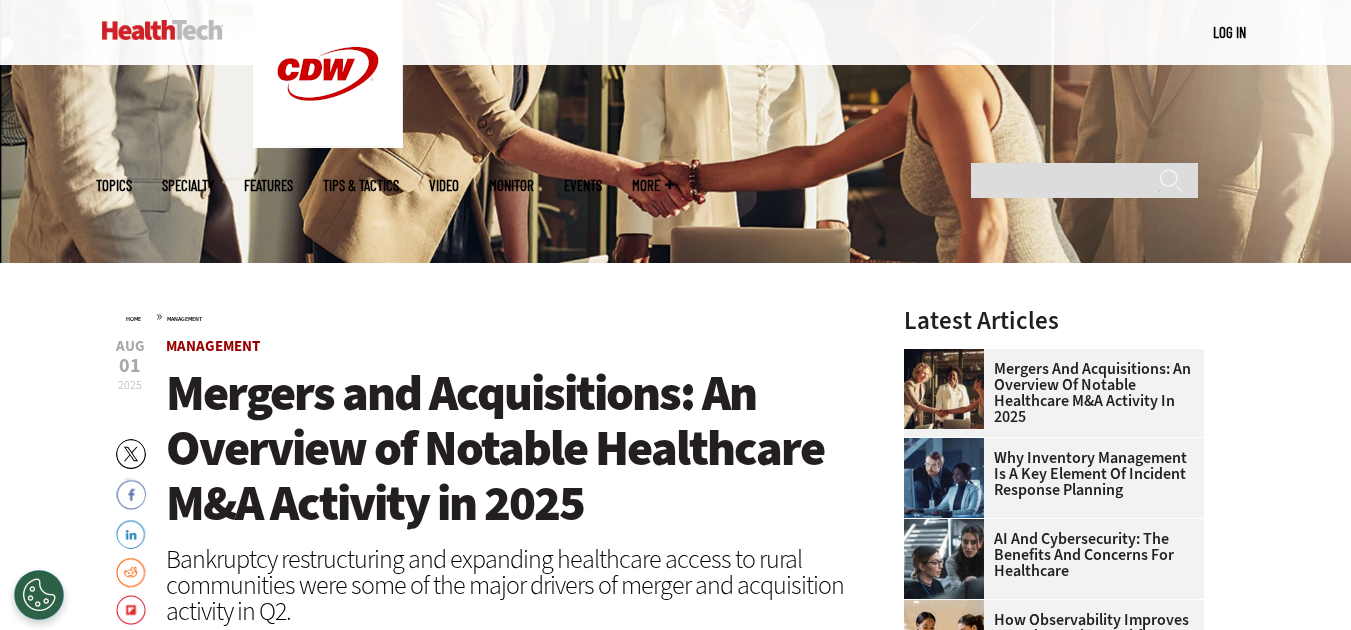 click on "Management" at bounding box center [213, 346] 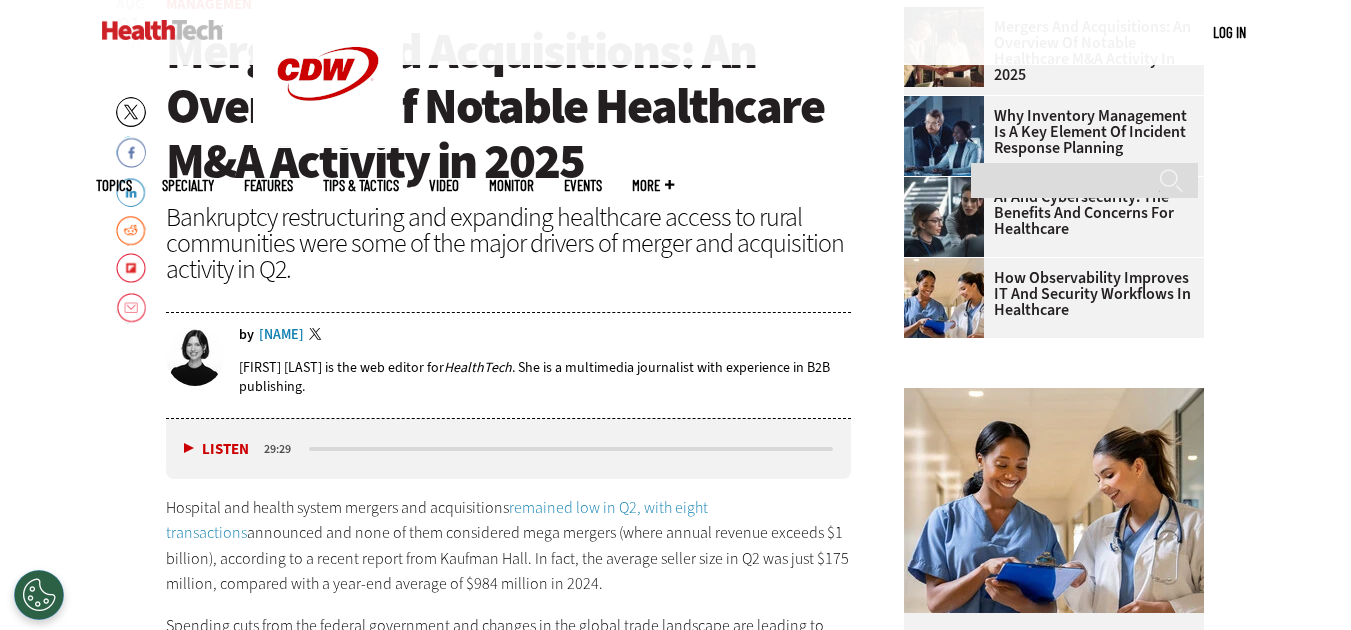 scroll, scrollTop: 743, scrollLeft: 0, axis: vertical 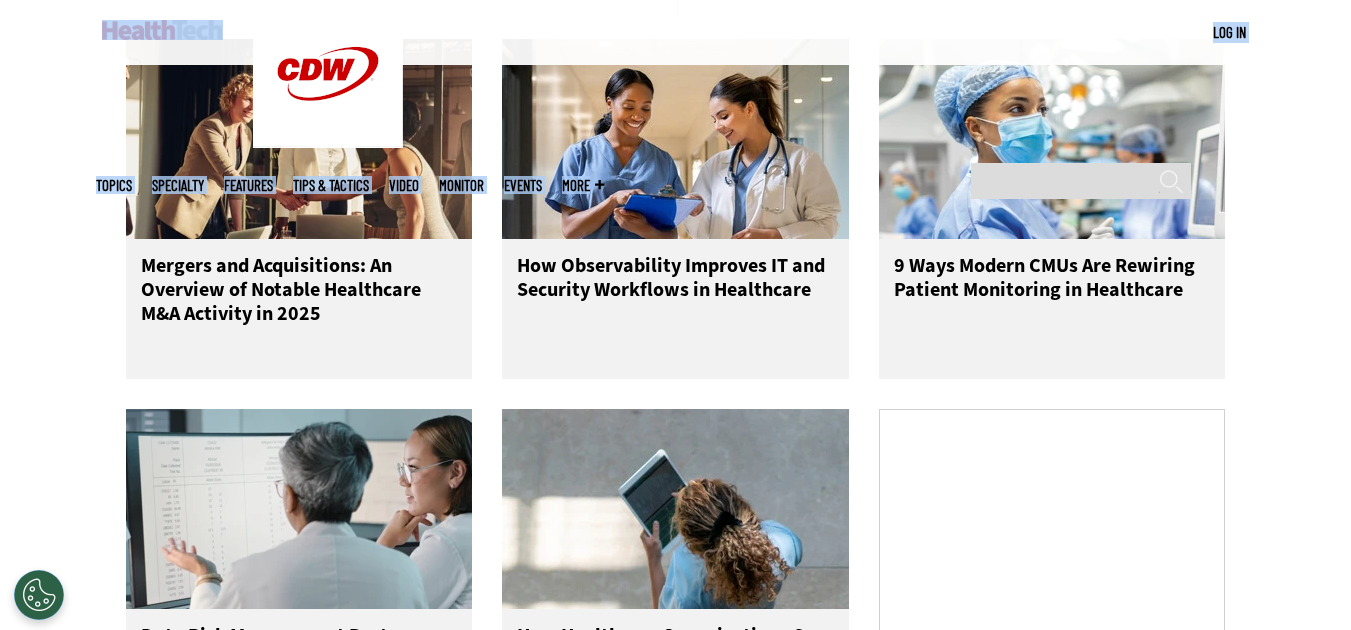 drag, startPoint x: 0, startPoint y: 0, endPoint x: 550, endPoint y: -78, distance: 555.50336 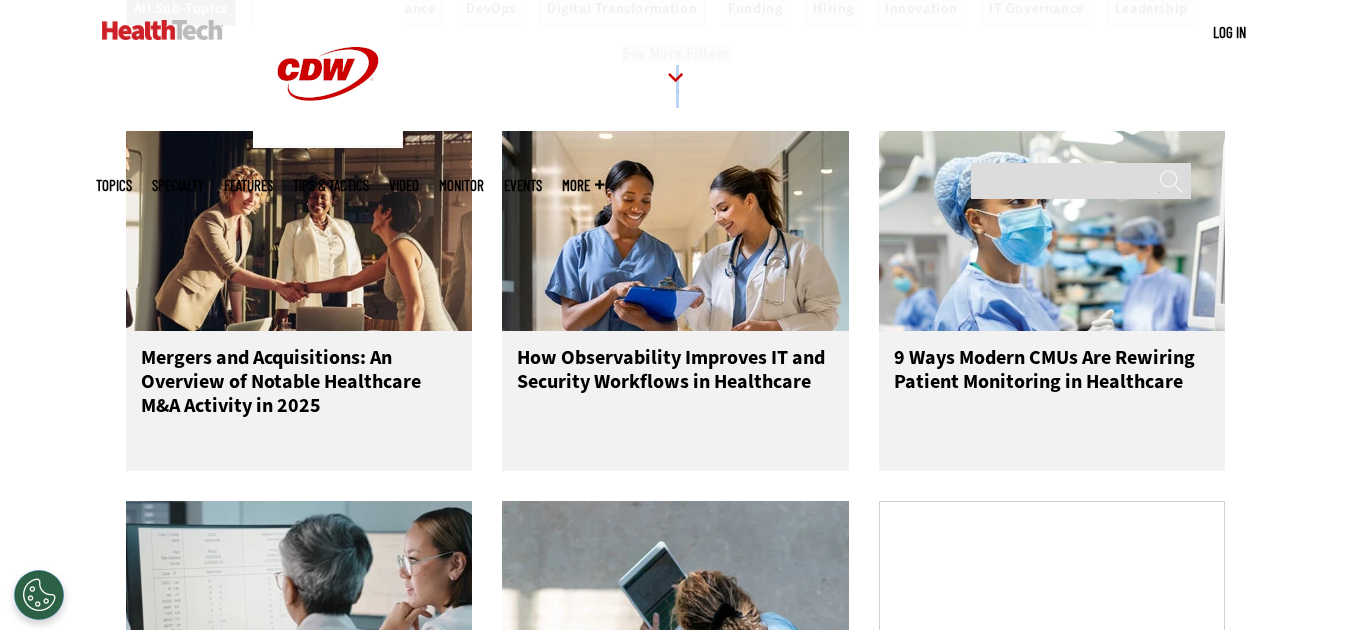 scroll, scrollTop: 936, scrollLeft: 0, axis: vertical 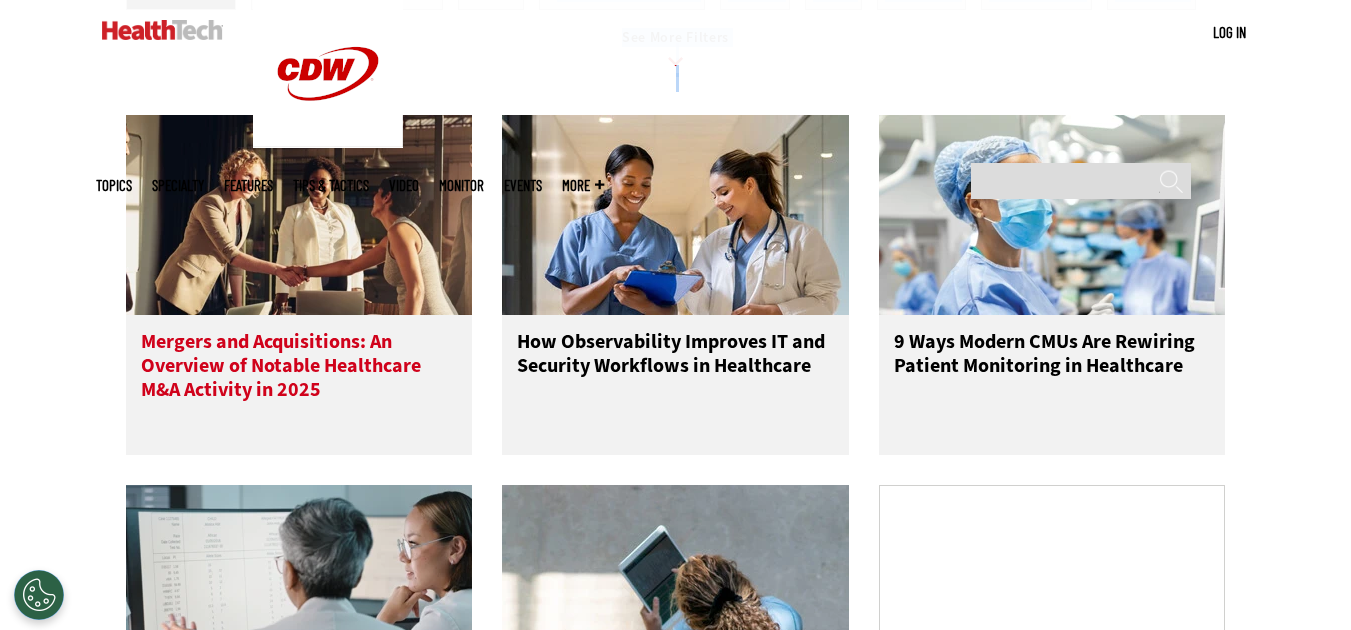 click on "Mergers and Acquisitions: An Overview of Notable Healthcare M&A Activity in 2025" at bounding box center (299, 370) 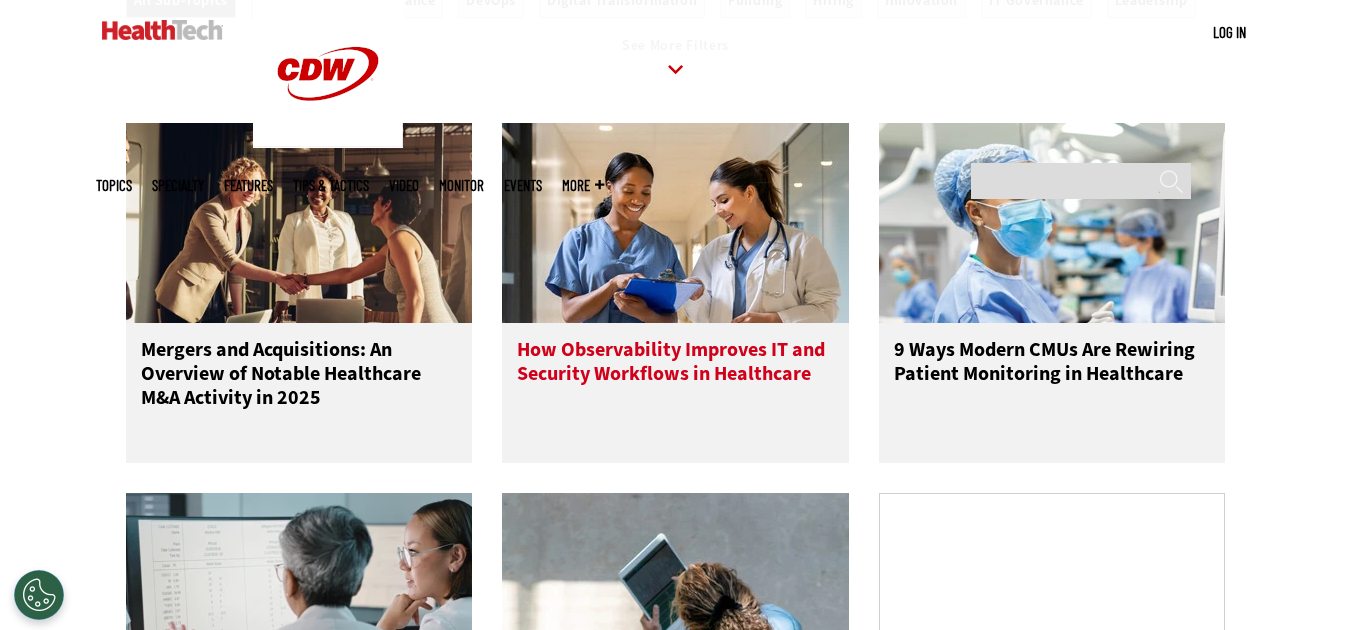 scroll, scrollTop: 928, scrollLeft: 0, axis: vertical 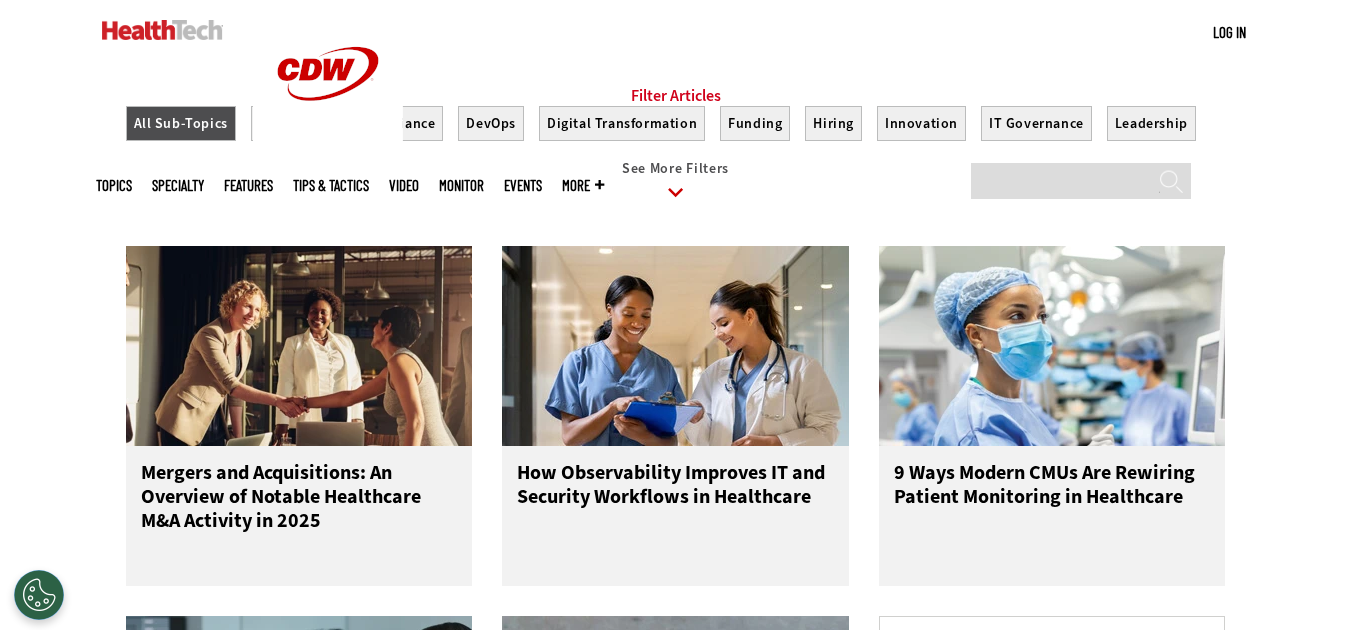 drag, startPoint x: 785, startPoint y: 1, endPoint x: 0, endPoint y: 331, distance: 851.5427 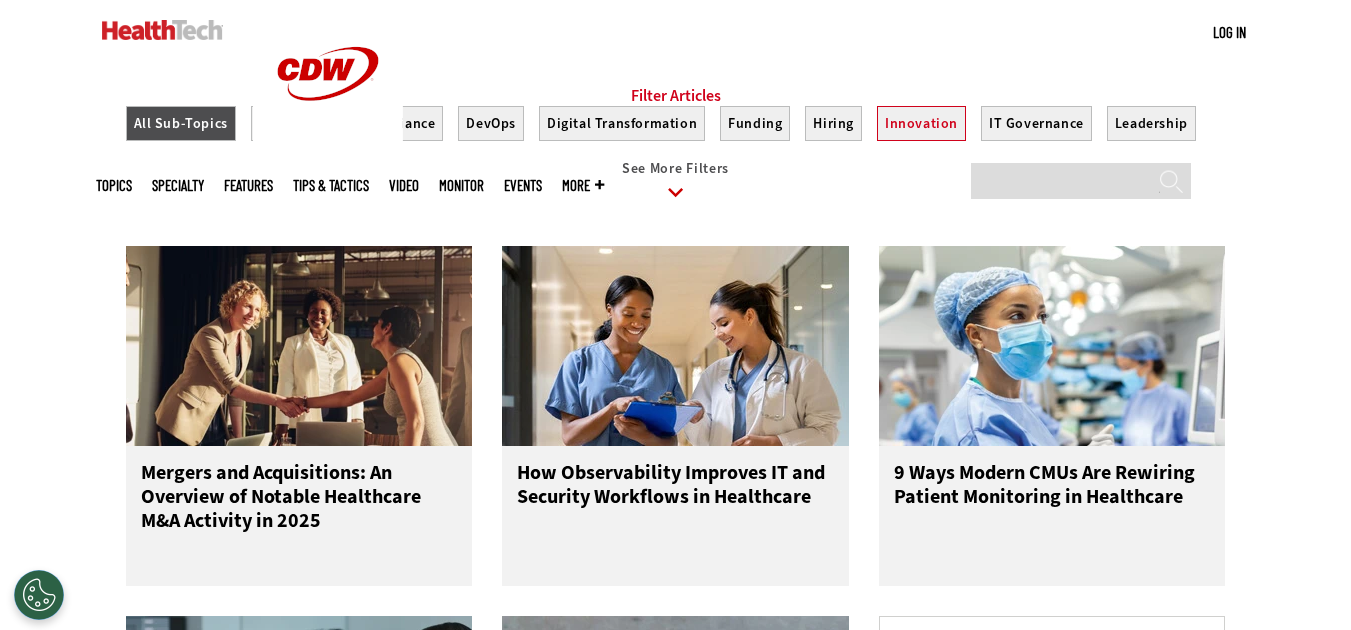 click on "Innovation" at bounding box center [921, 123] 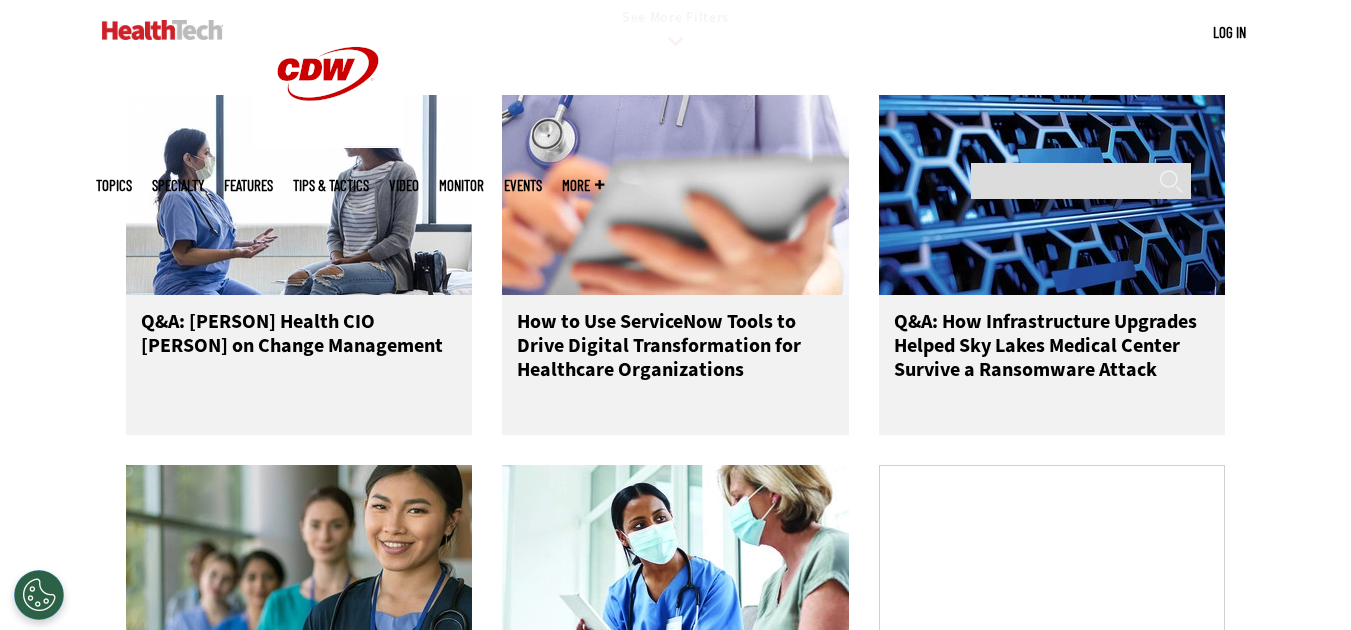 scroll, scrollTop: 953, scrollLeft: 0, axis: vertical 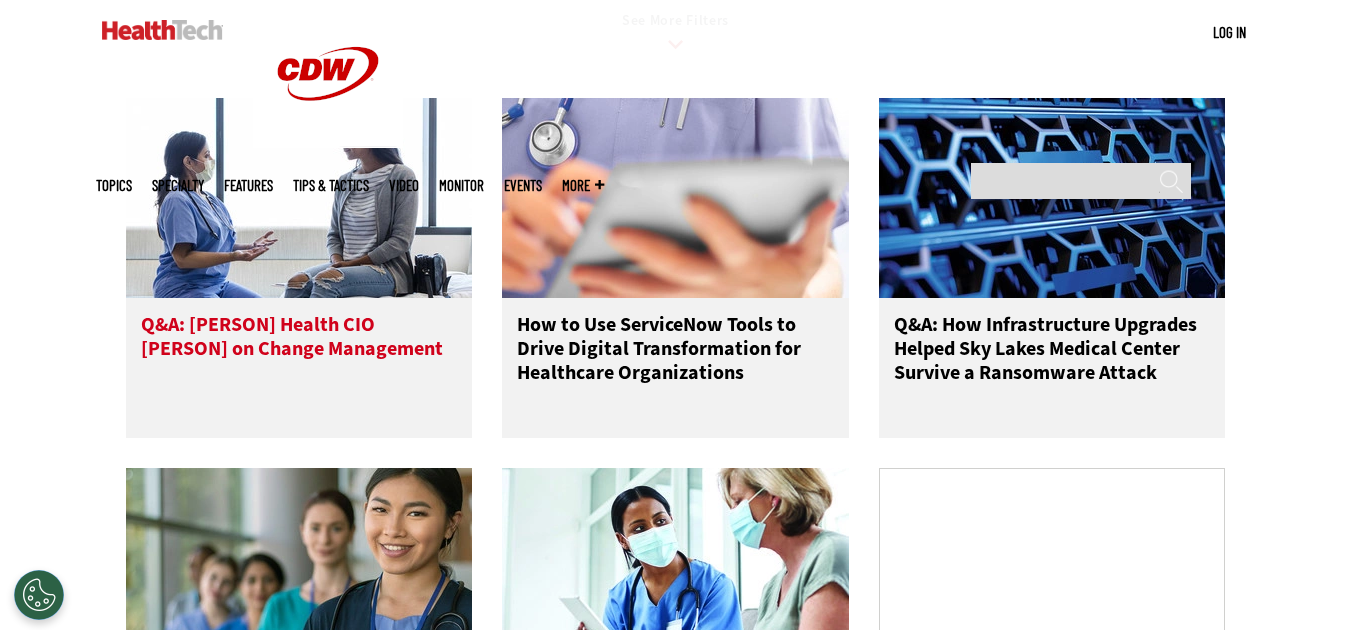 click on "Q&A: Northwell Health CIO Sophy Lu on Change Management" at bounding box center [299, 353] 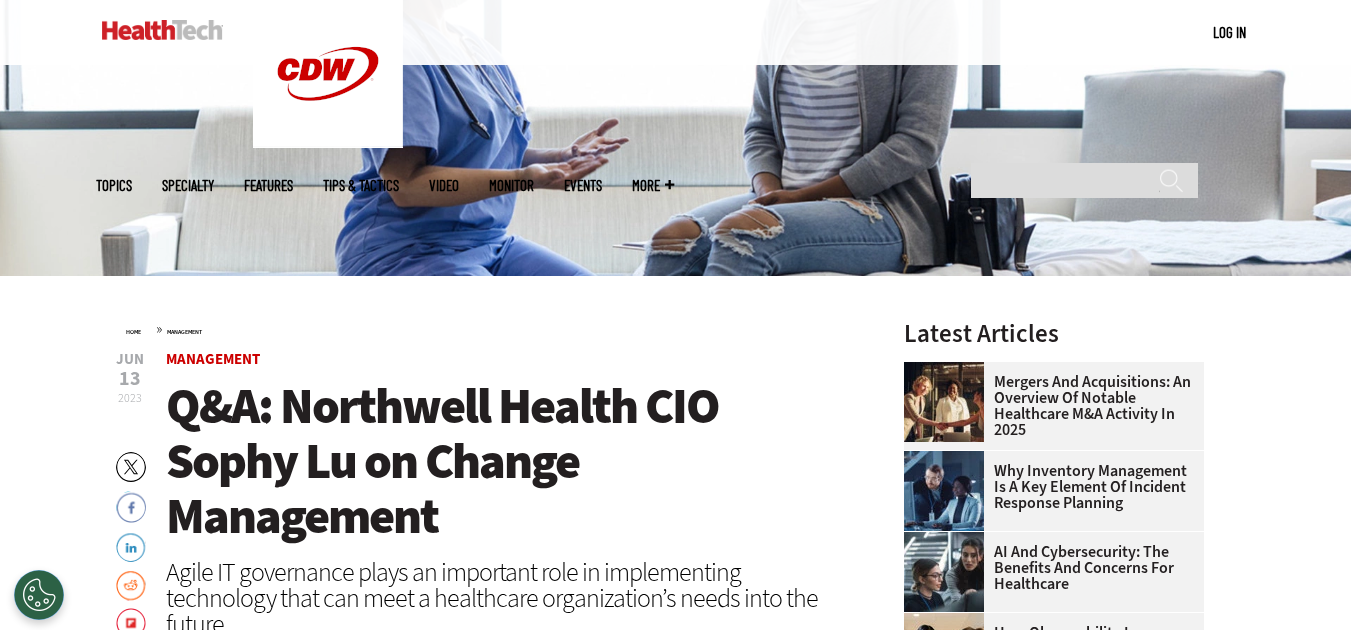 scroll, scrollTop: 0, scrollLeft: 0, axis: both 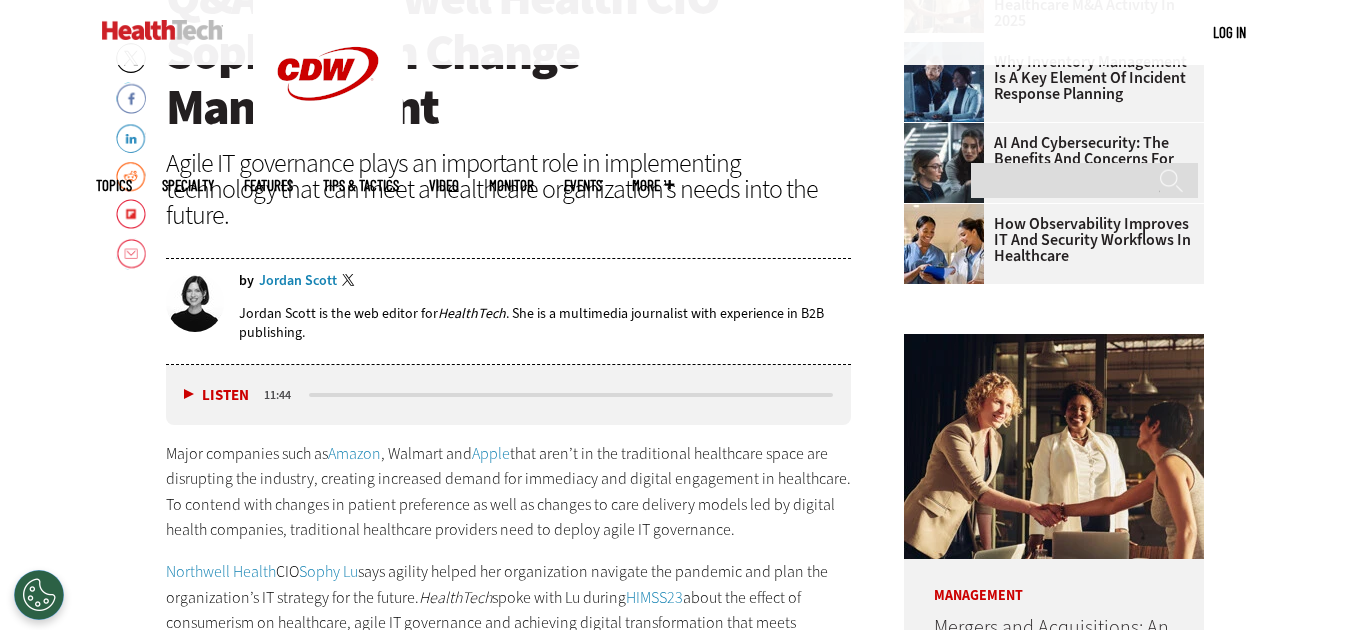 click on "Listen" at bounding box center (216, 395) 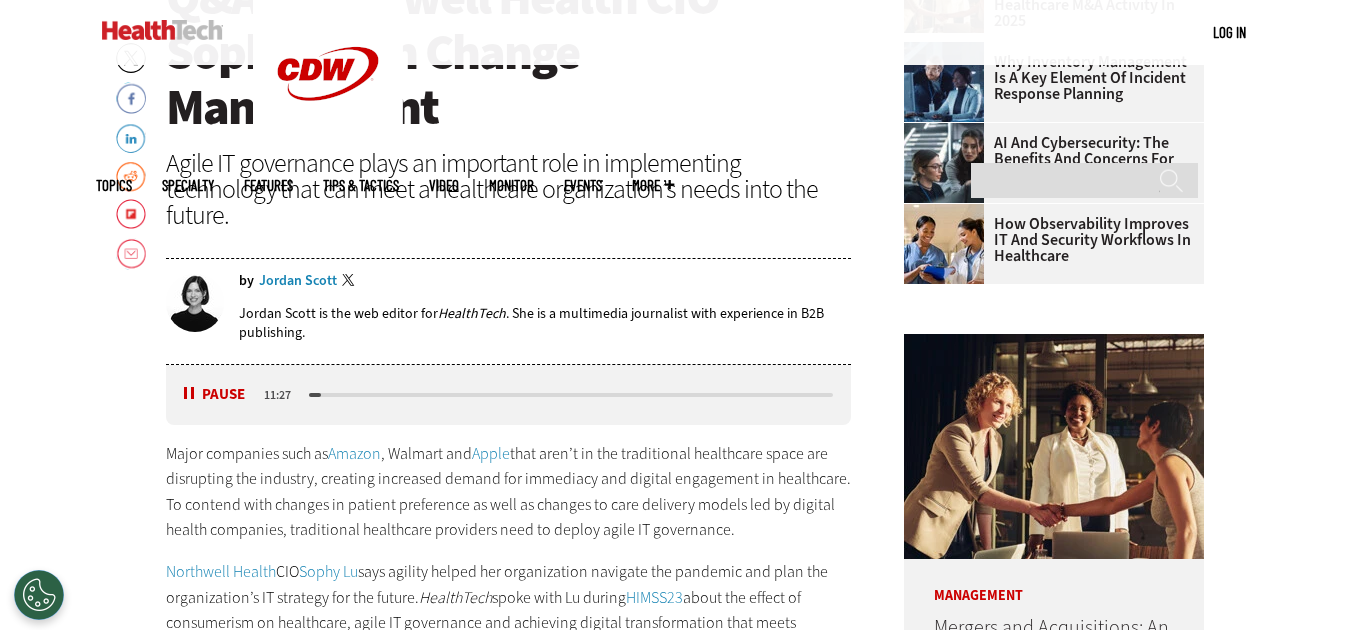 click on "Pause" at bounding box center (215, 394) 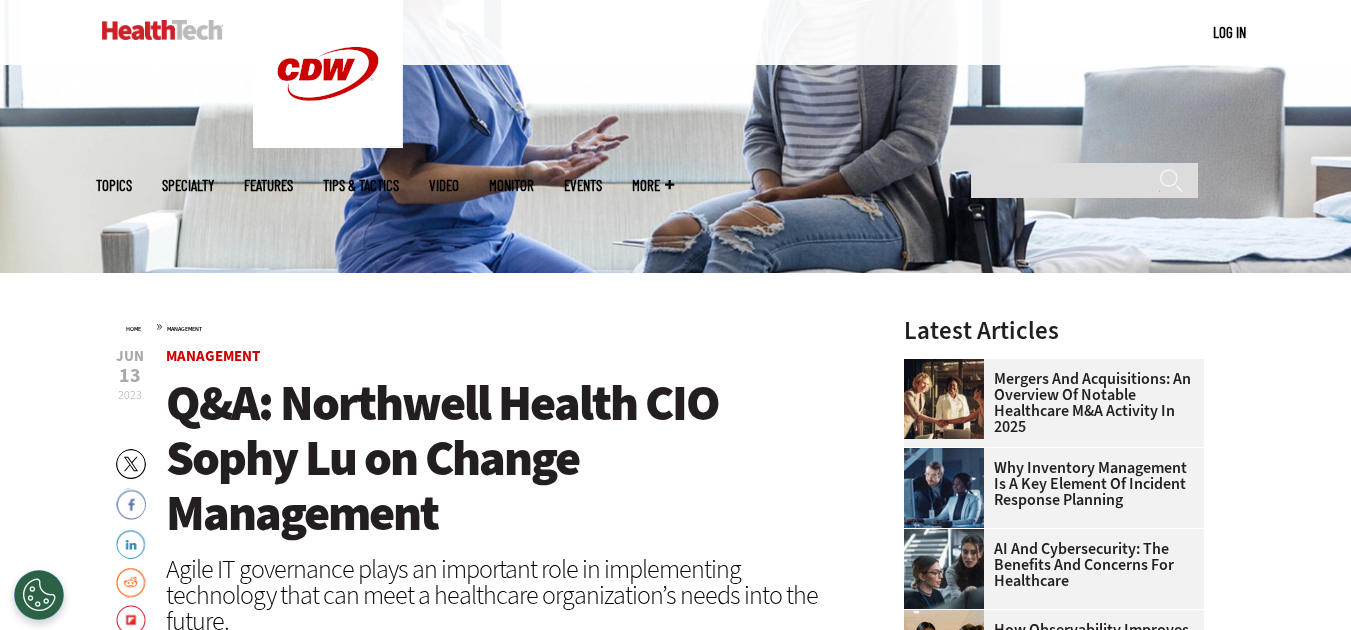 scroll, scrollTop: 375, scrollLeft: 0, axis: vertical 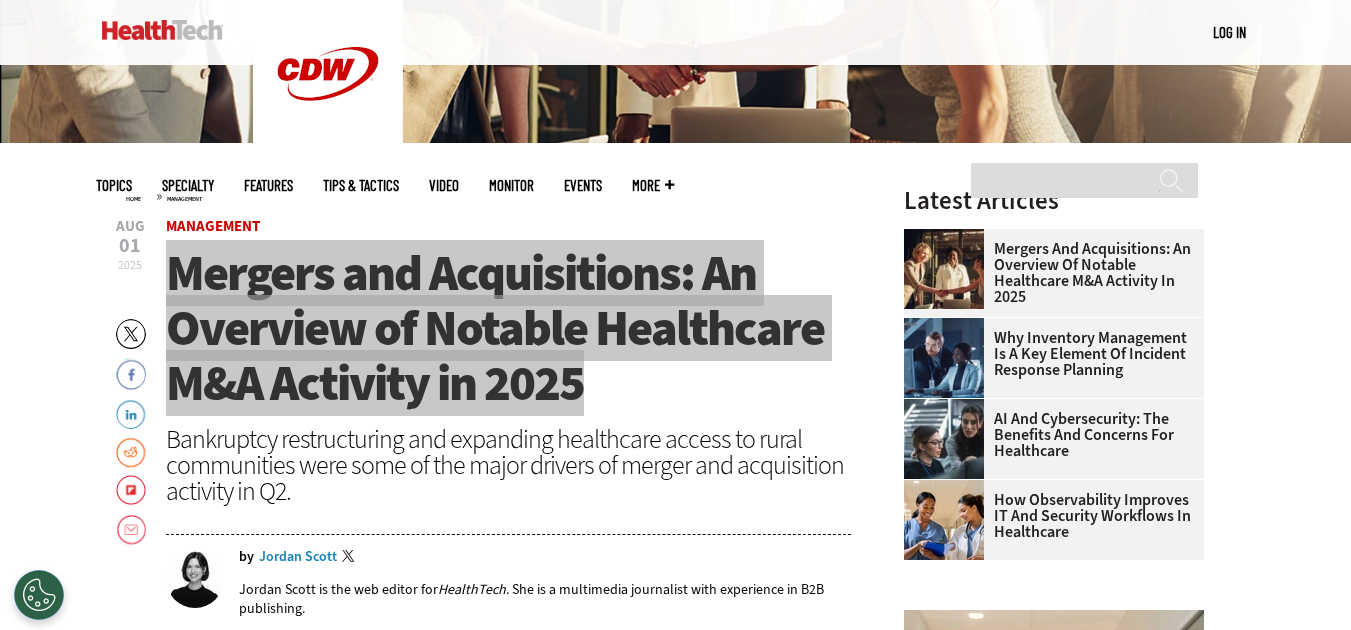 drag, startPoint x: 589, startPoint y: 387, endPoint x: 175, endPoint y: 246, distance: 437.35226 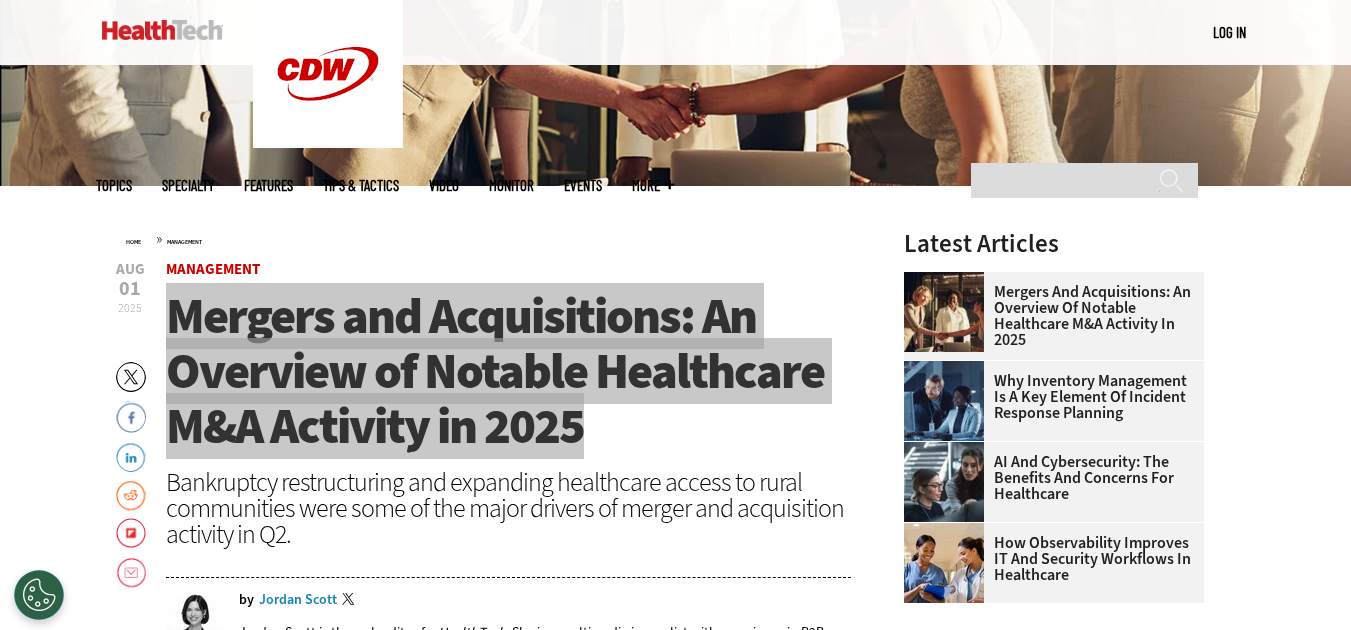 scroll, scrollTop: 464, scrollLeft: 0, axis: vertical 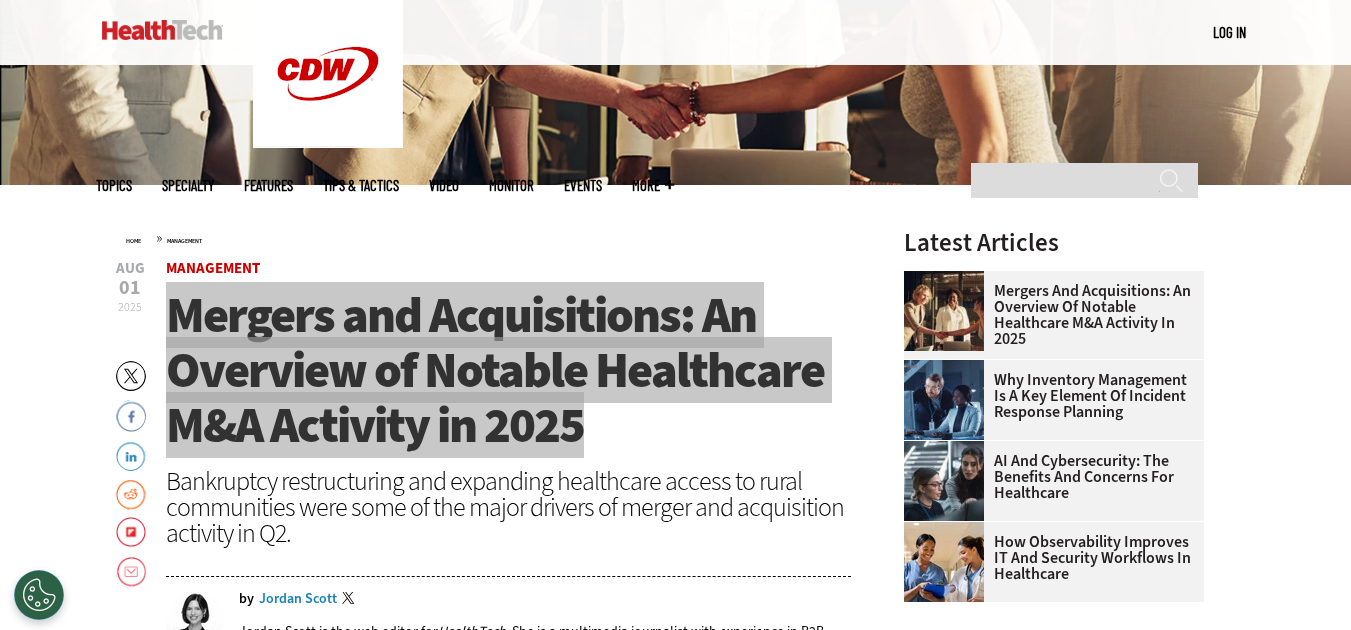 click on "Mergers and Acquisitions: An Overview of Notable Healthcare M&A Activity in 2025" at bounding box center [1048, 315] 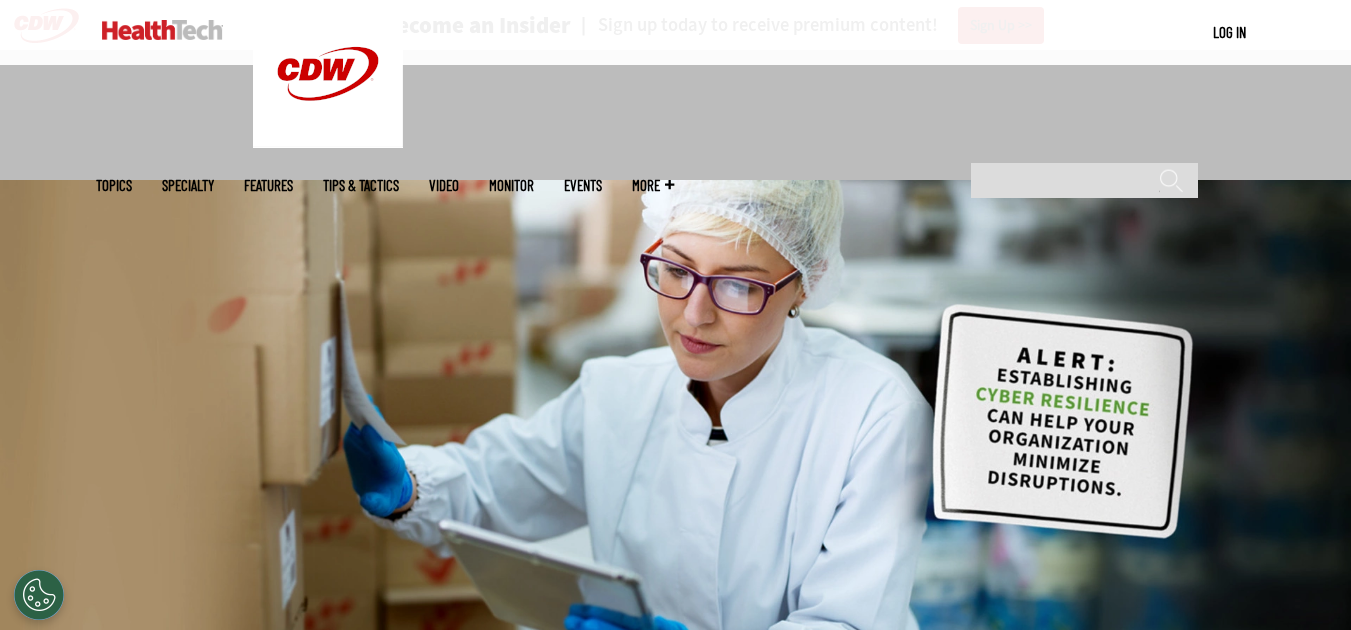 scroll, scrollTop: 0, scrollLeft: 0, axis: both 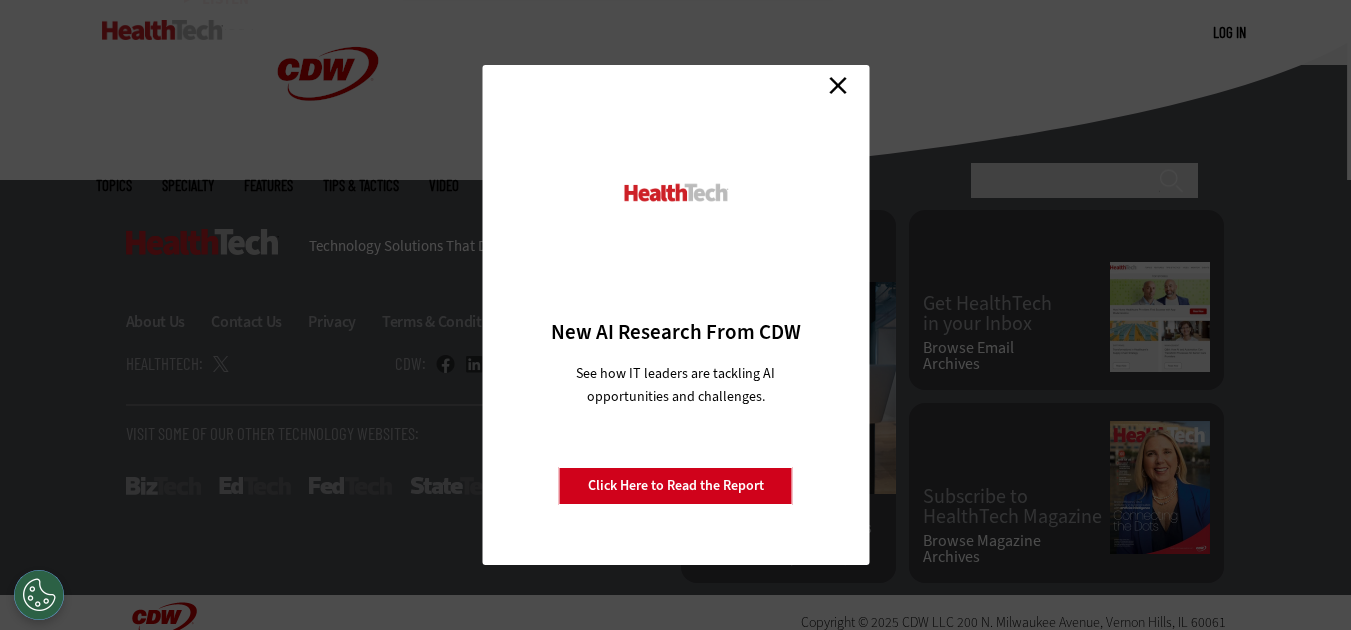 click on "Close" at bounding box center [838, 85] 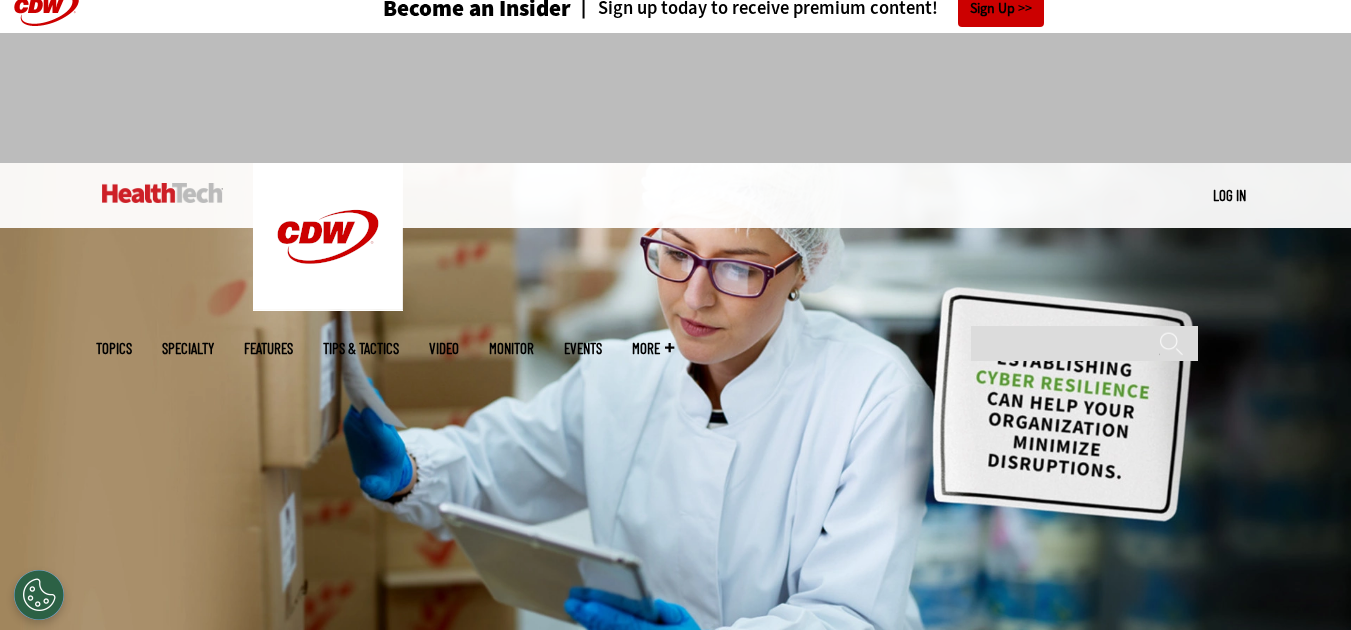scroll, scrollTop: 0, scrollLeft: 0, axis: both 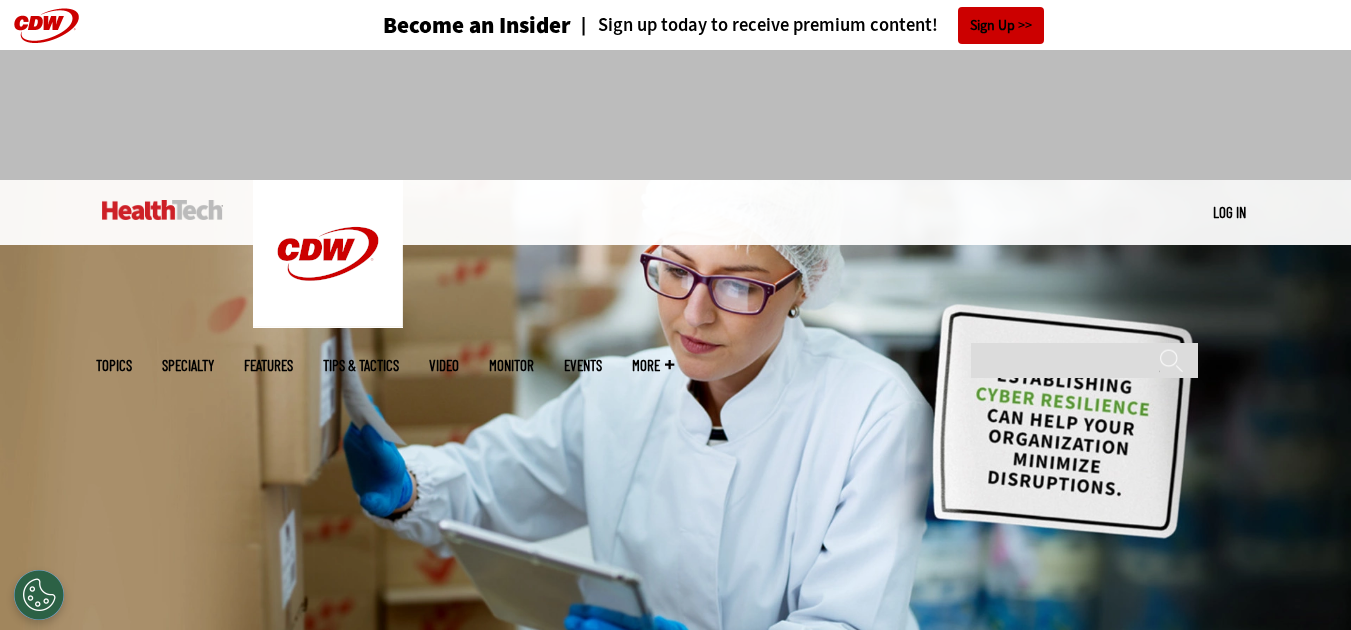 click on "Tips & Tactics" at bounding box center (361, 365) 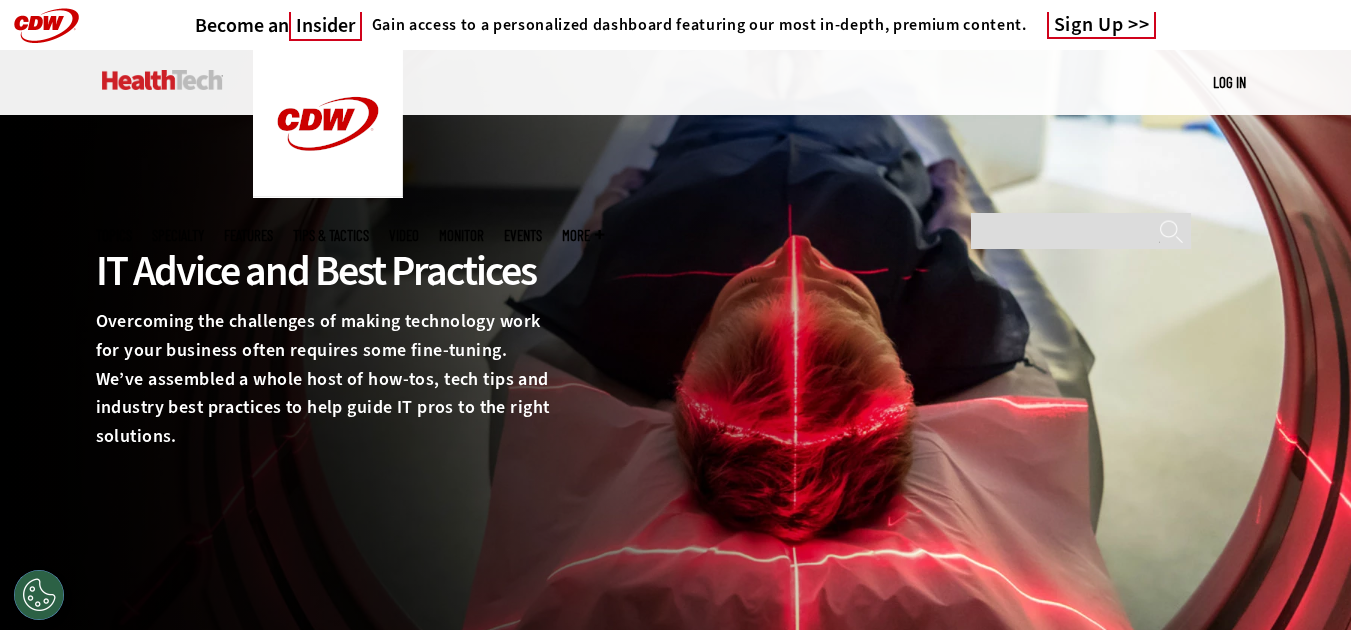 scroll, scrollTop: 0, scrollLeft: 0, axis: both 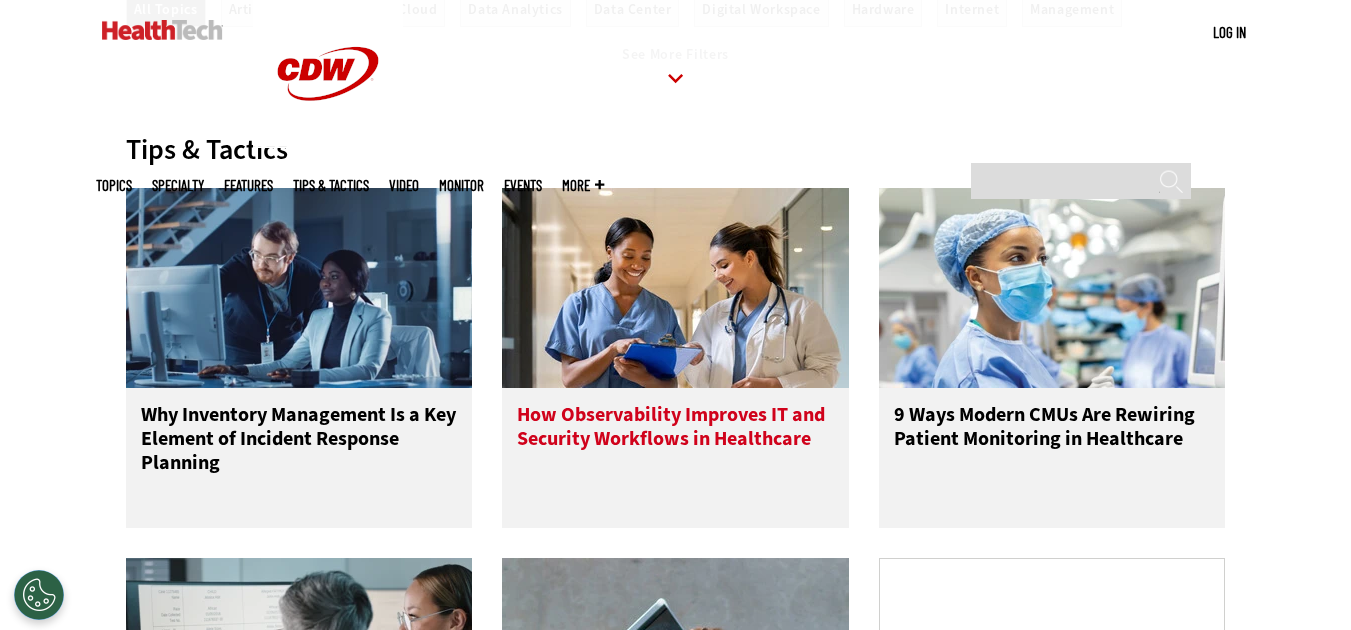 click on "How Observability Improves IT and Security Workflows in Healthcare" at bounding box center (675, 443) 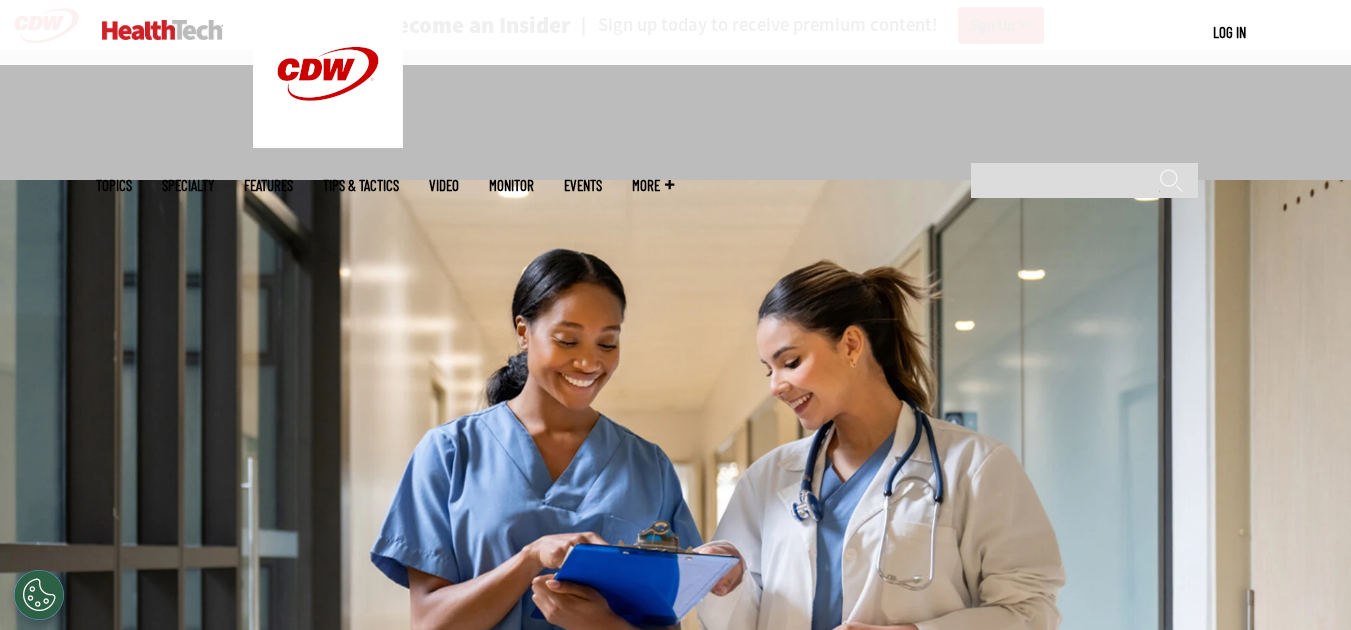 scroll, scrollTop: 364, scrollLeft: 0, axis: vertical 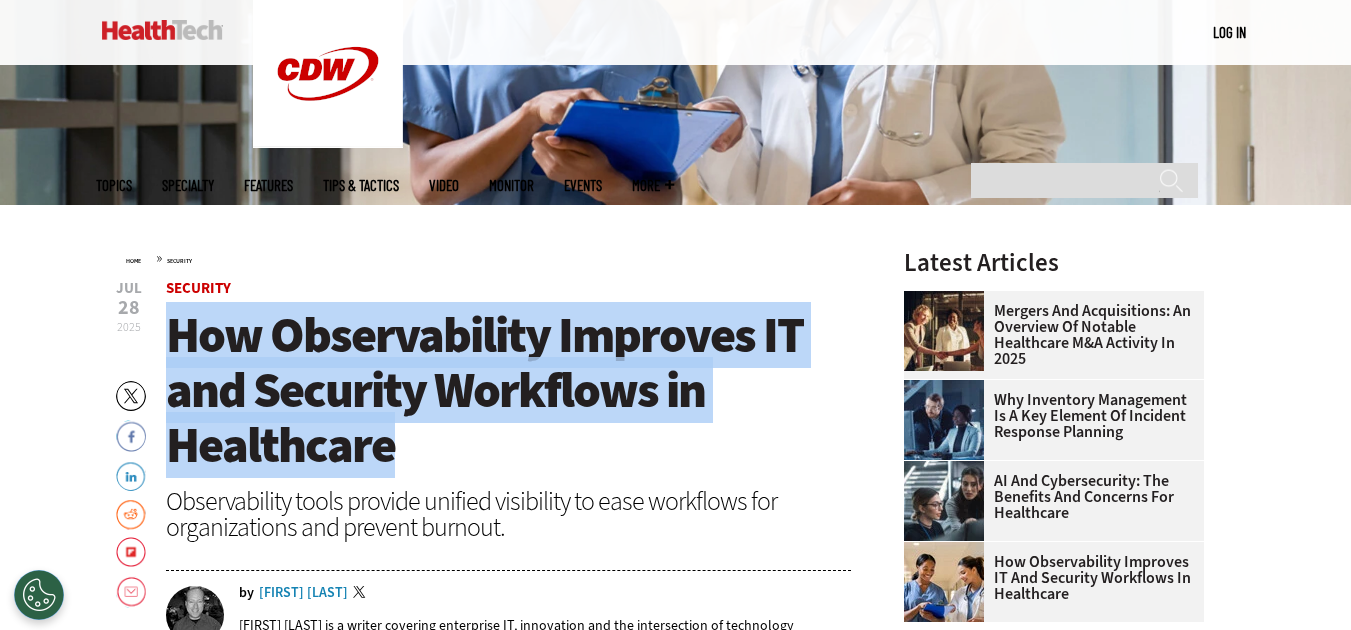 drag, startPoint x: 165, startPoint y: 323, endPoint x: 385, endPoint y: 448, distance: 253.03162 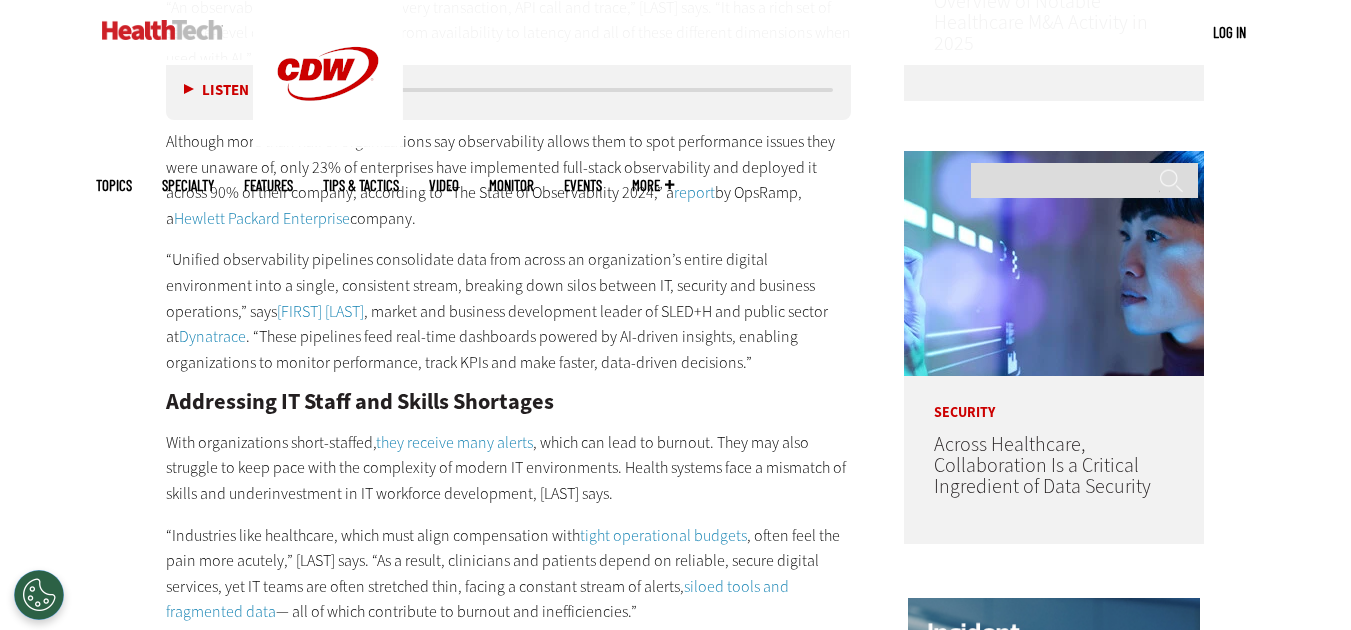 scroll, scrollTop: 1324, scrollLeft: 0, axis: vertical 